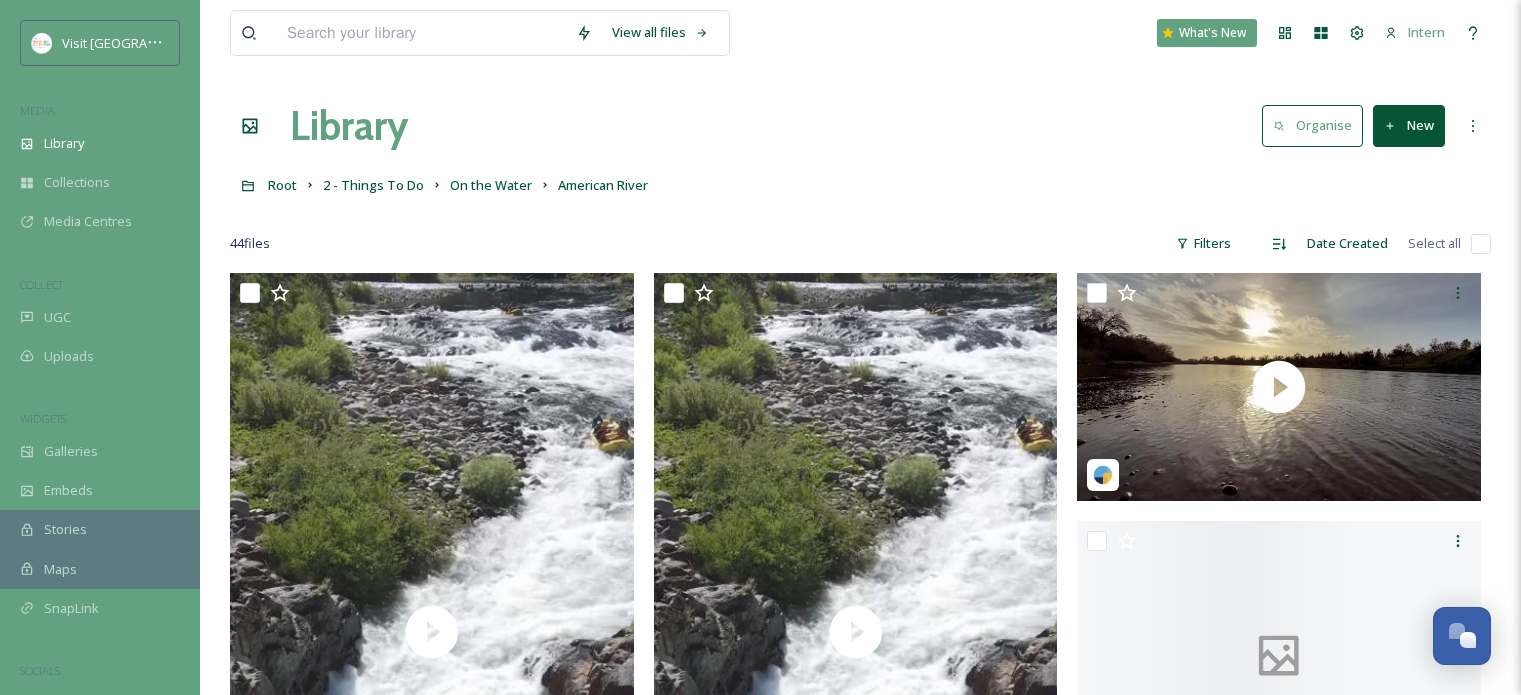 scroll, scrollTop: 1728, scrollLeft: 0, axis: vertical 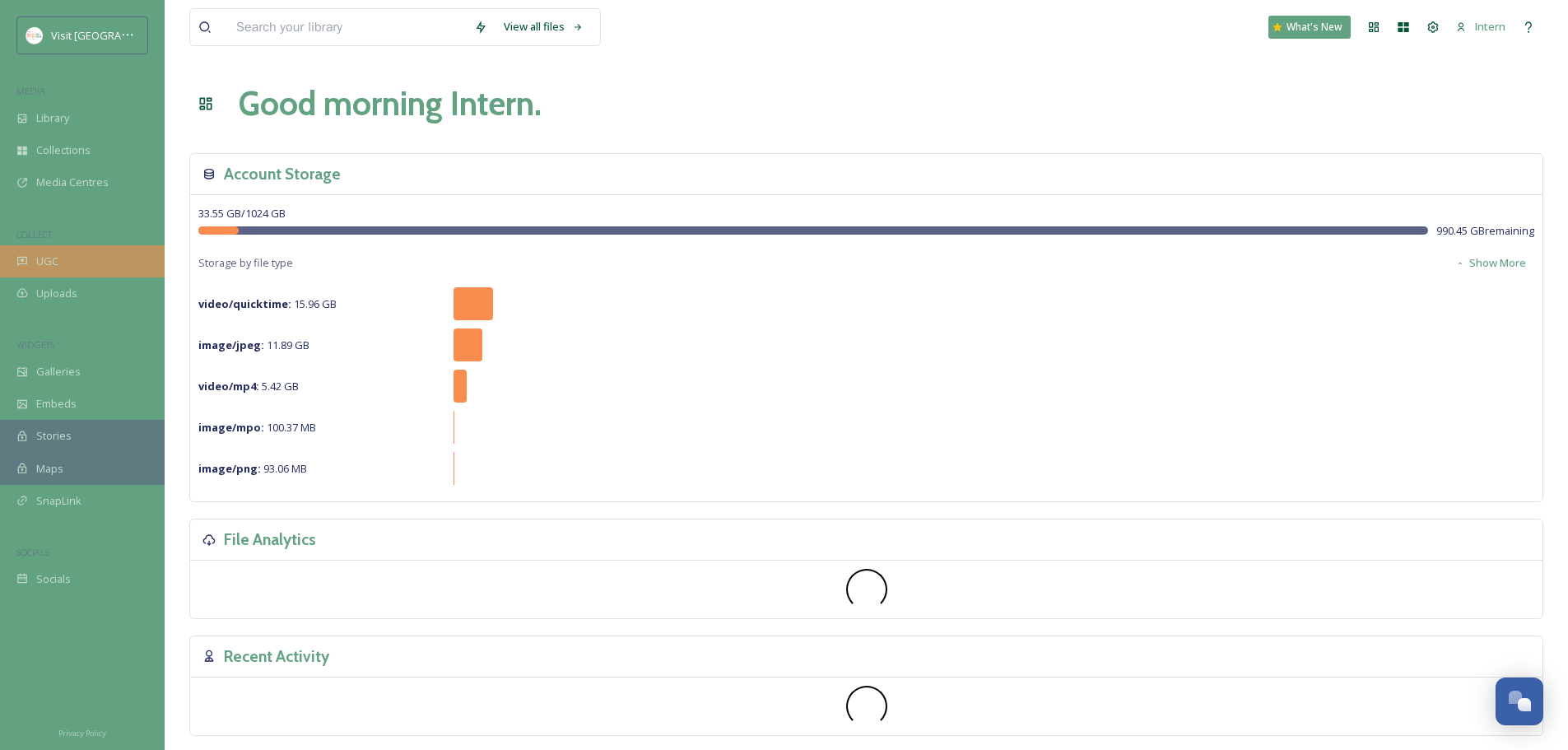 click on "UGC" at bounding box center [47, 261] 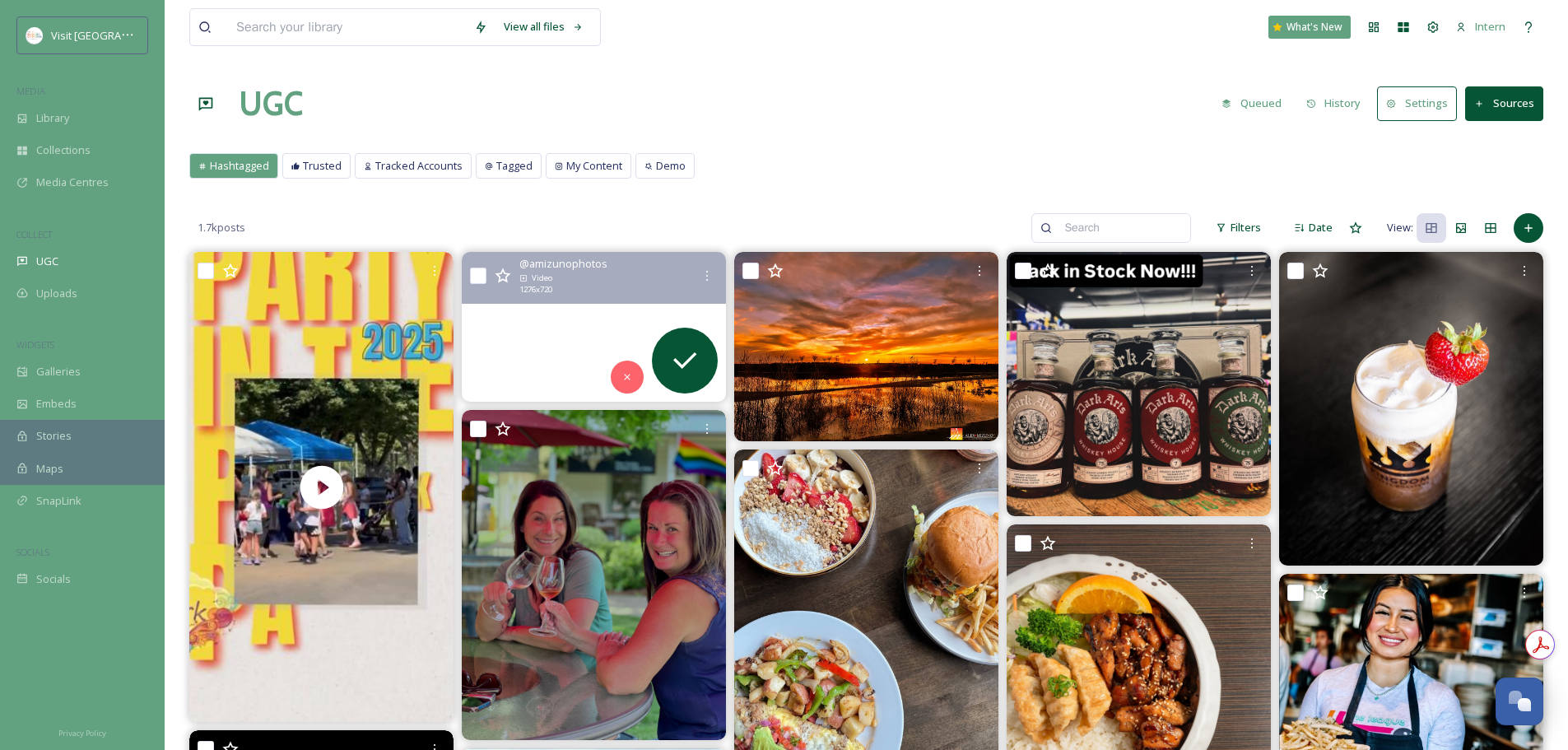 click at bounding box center [593, 326] 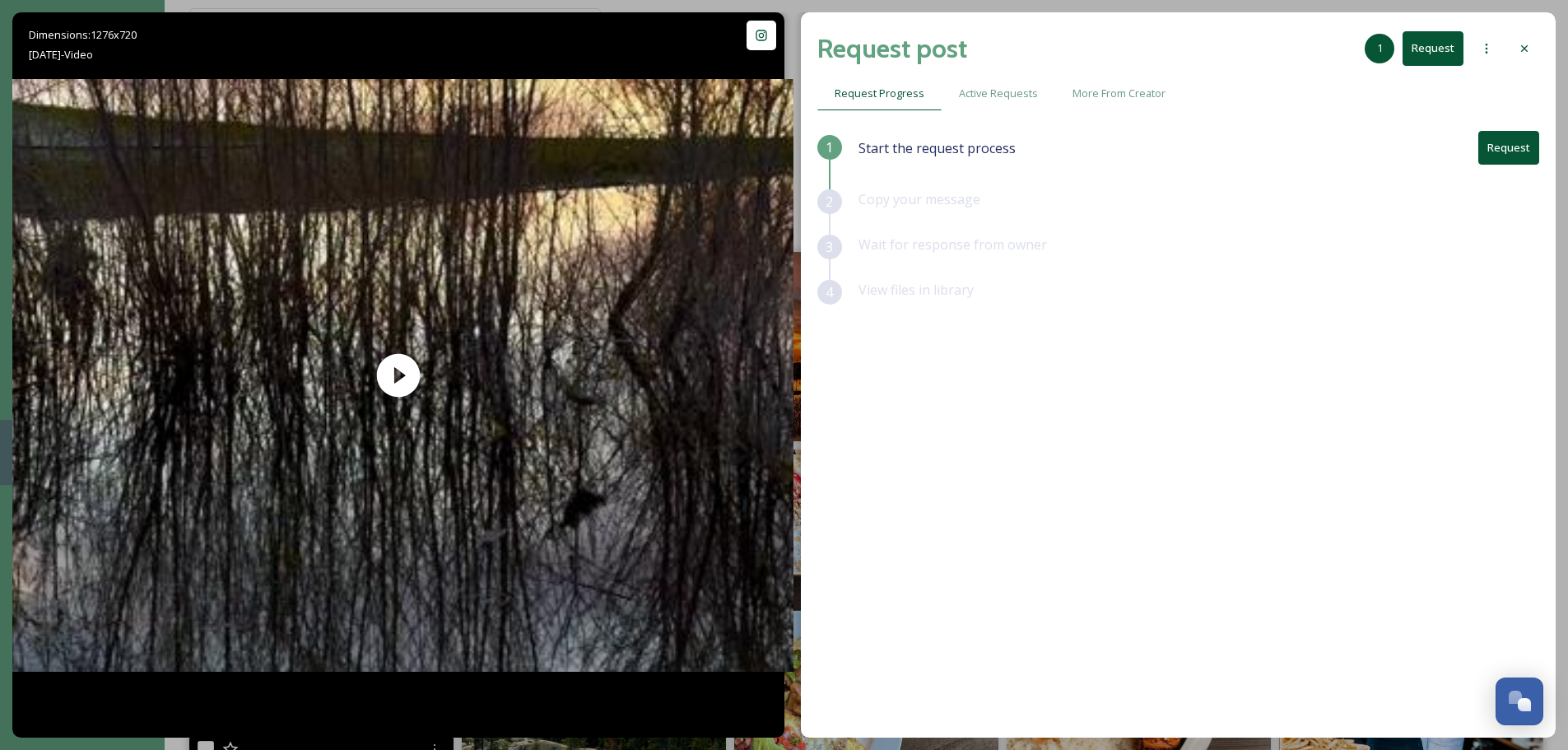 click 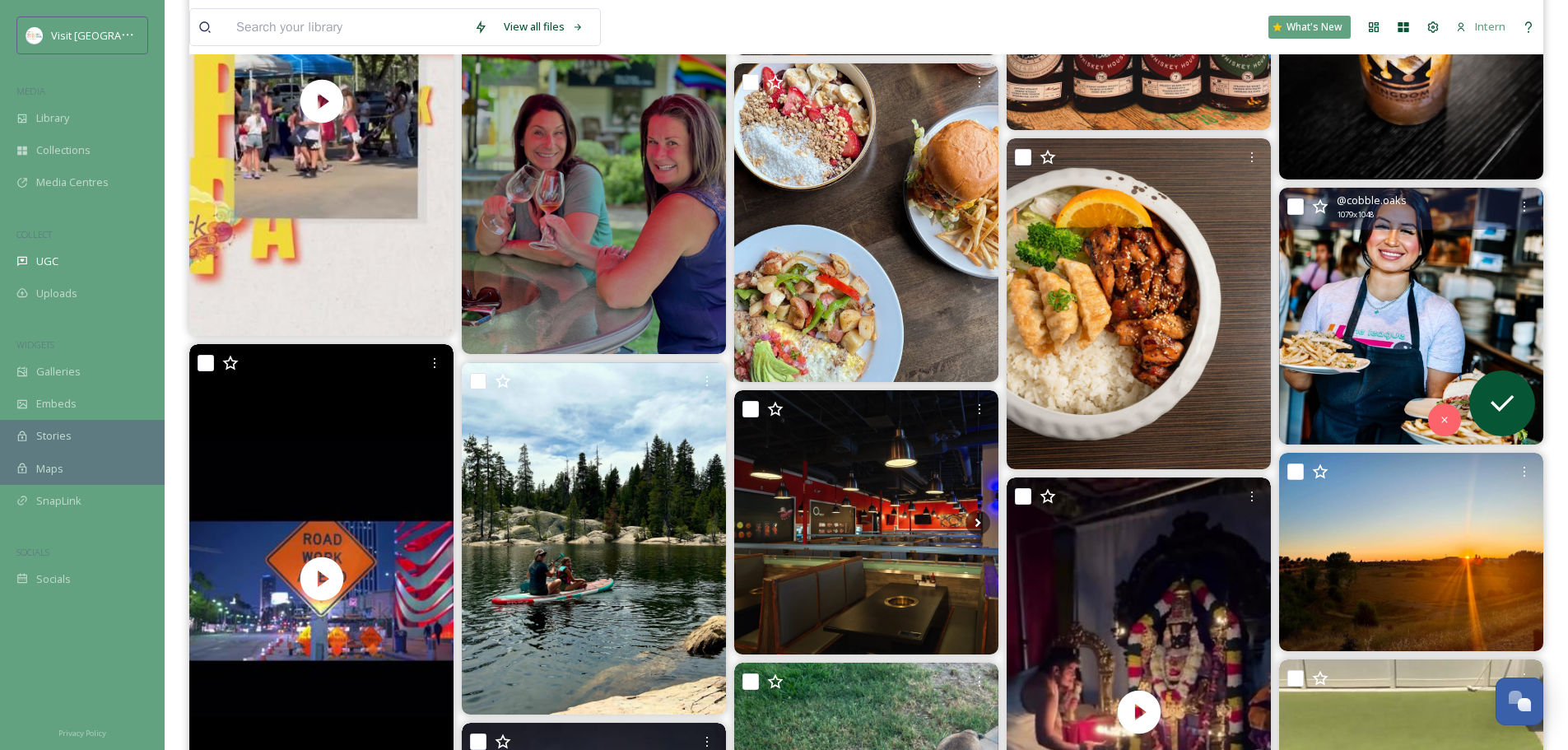 scroll, scrollTop: 412, scrollLeft: 0, axis: vertical 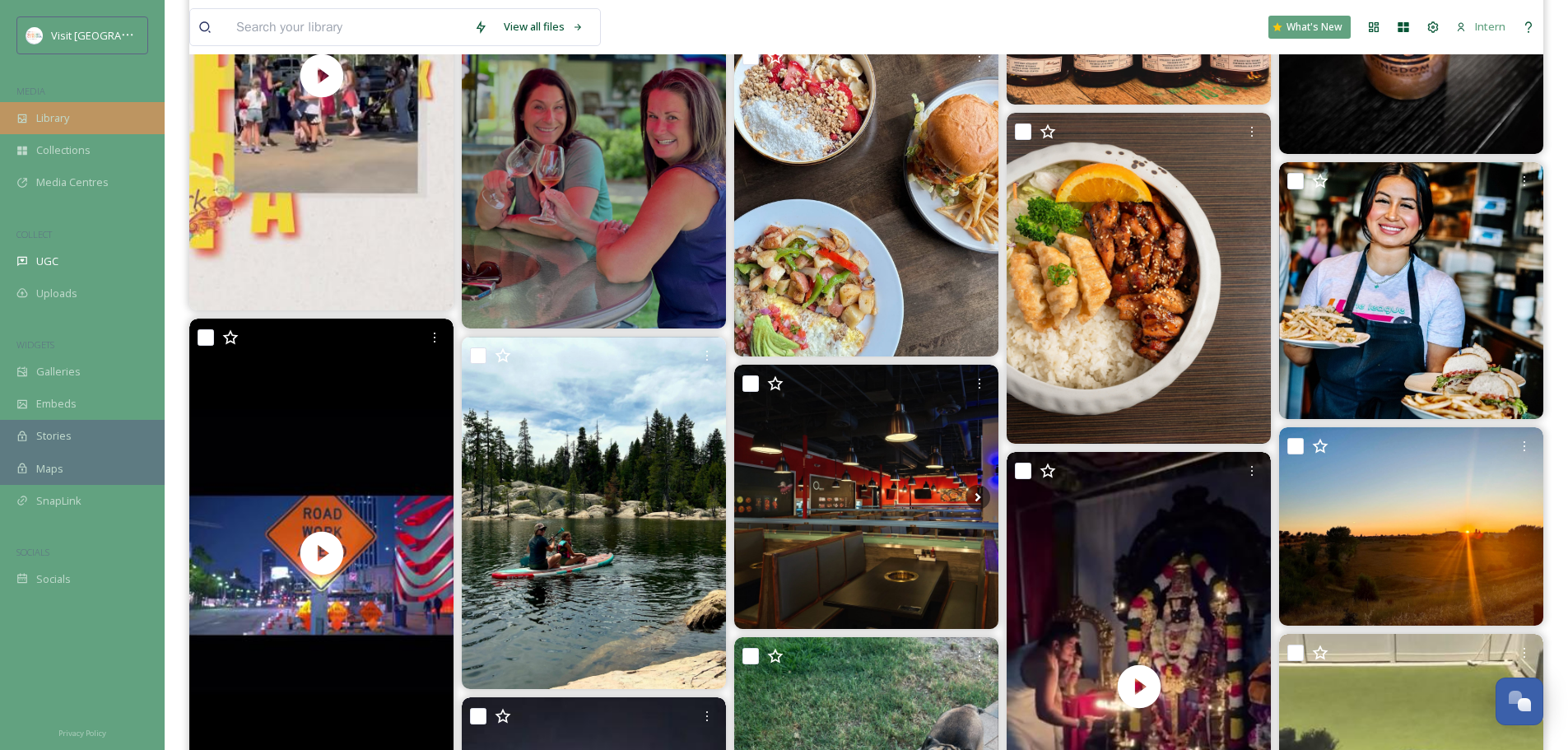 click on "Library" at bounding box center (53, 118) 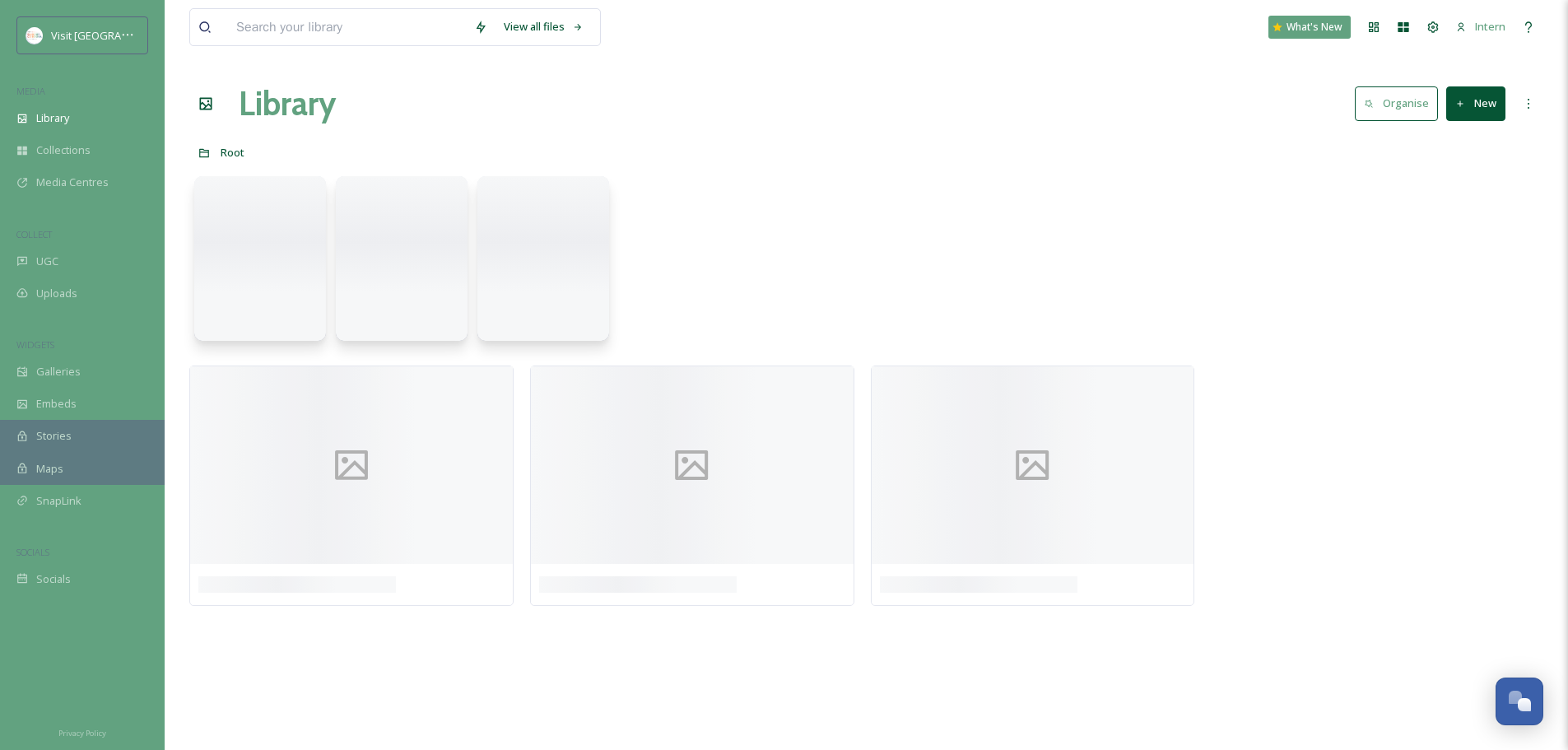 scroll, scrollTop: 0, scrollLeft: 0, axis: both 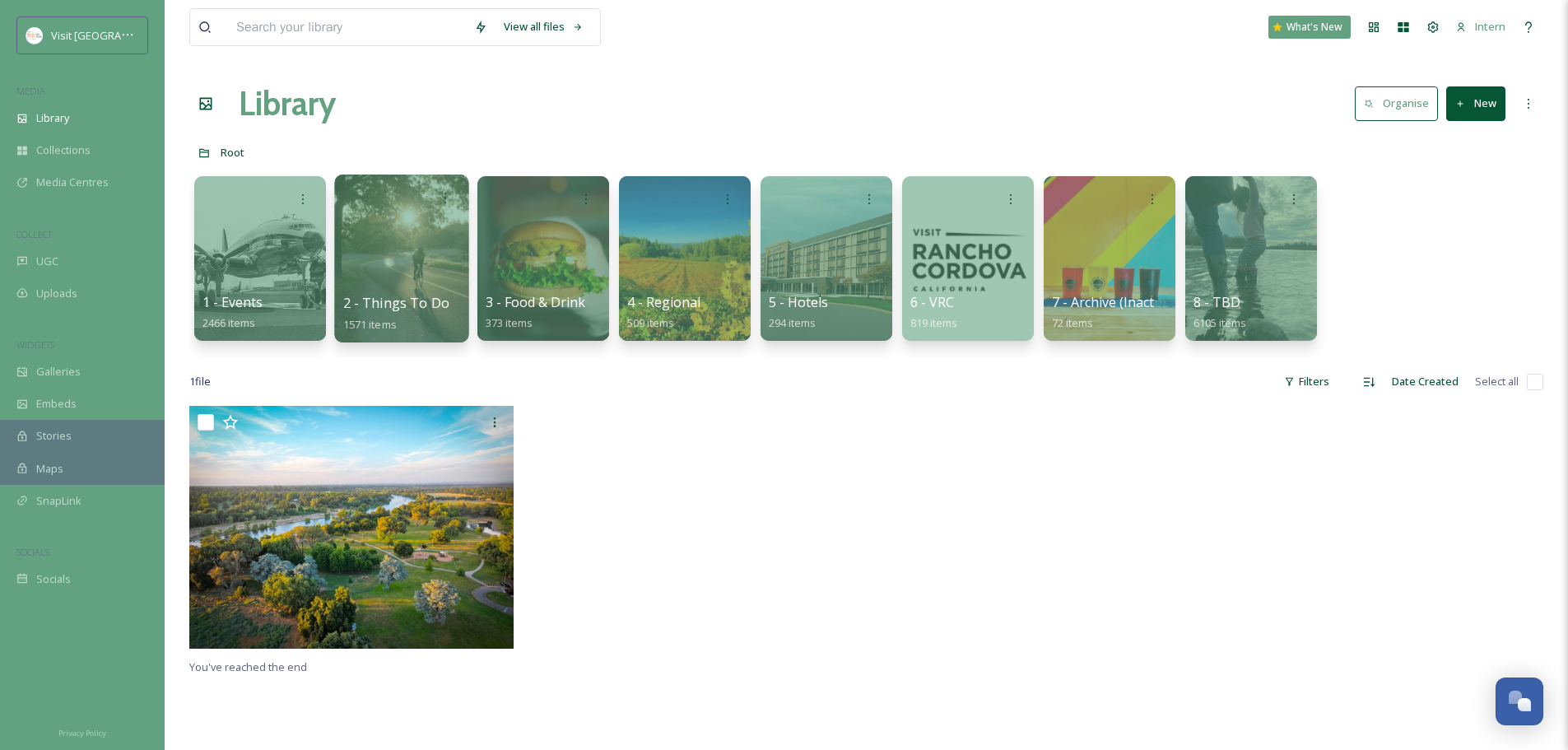 click on "2 - Things To Do" at bounding box center [397, 303] 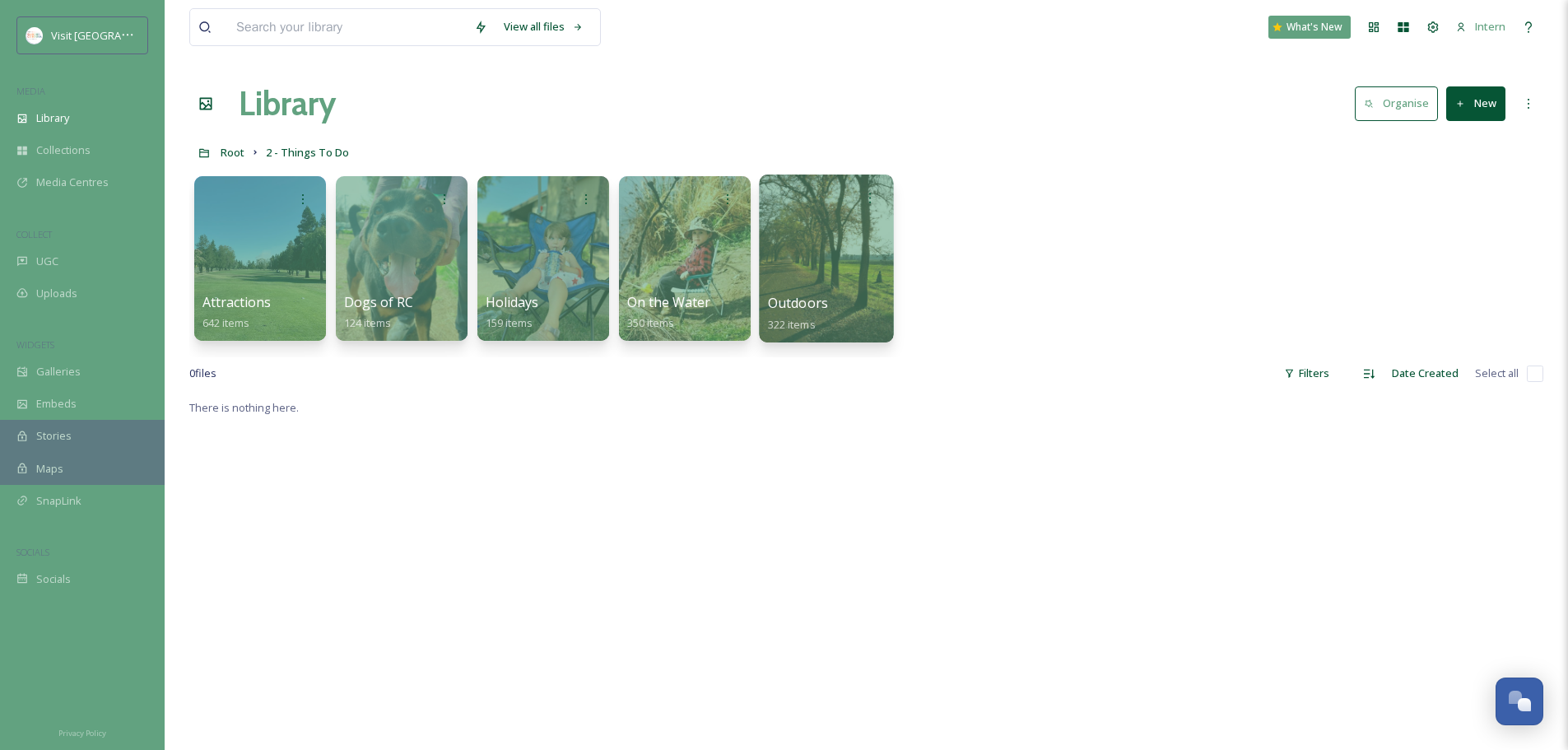 click on "Outdoors" at bounding box center [798, 303] 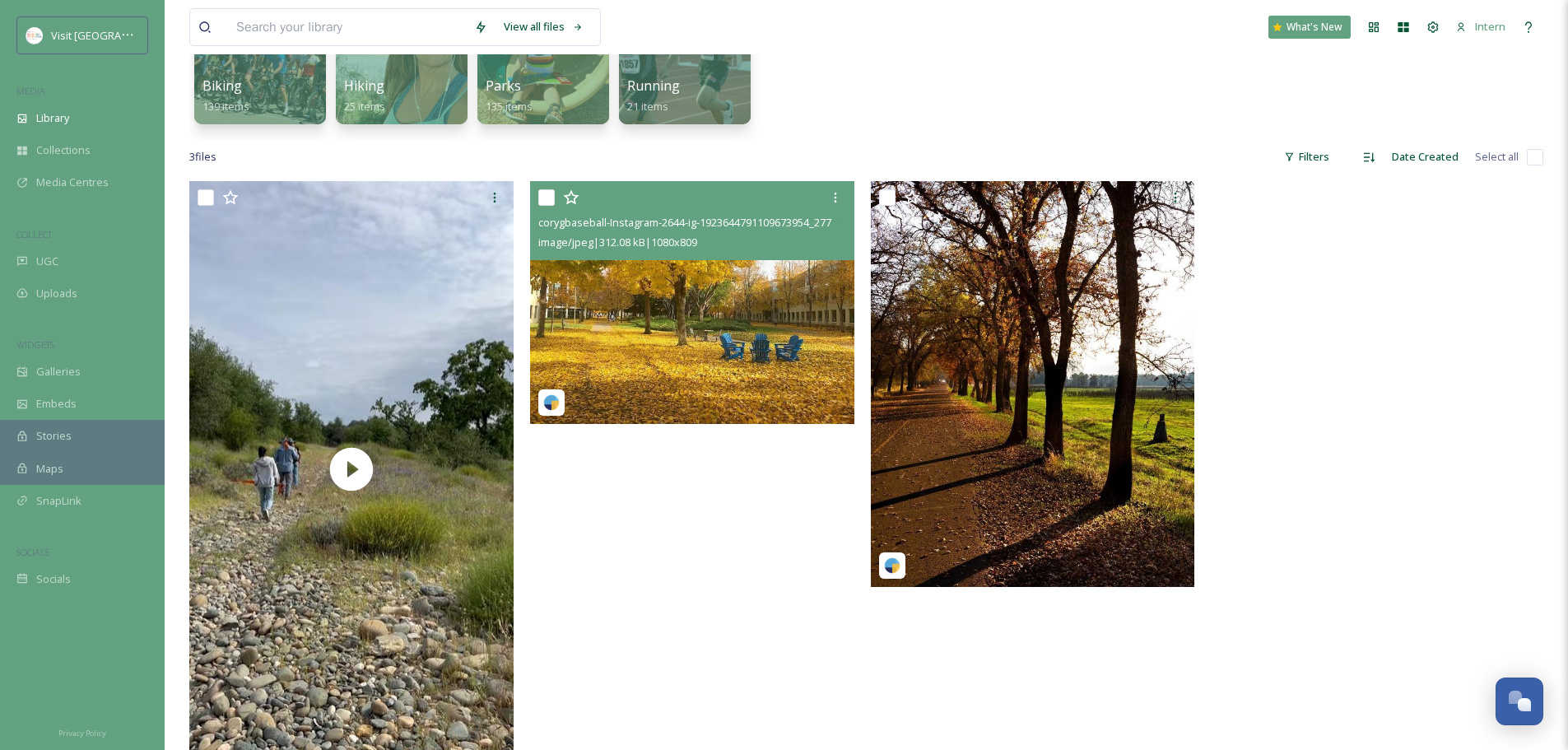 scroll, scrollTop: 68, scrollLeft: 0, axis: vertical 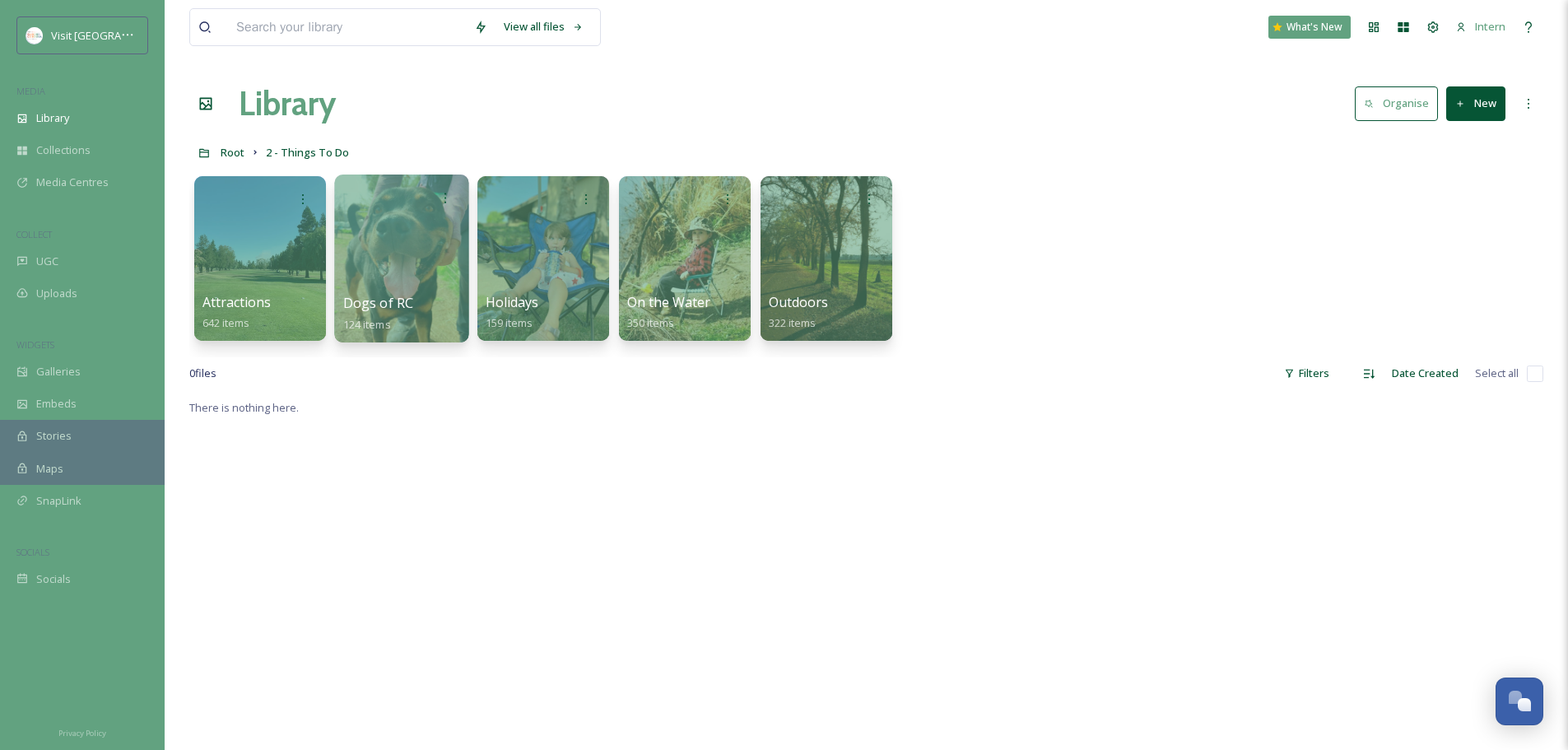 click on "Dogs of RC 124   items" at bounding box center (402, 314) 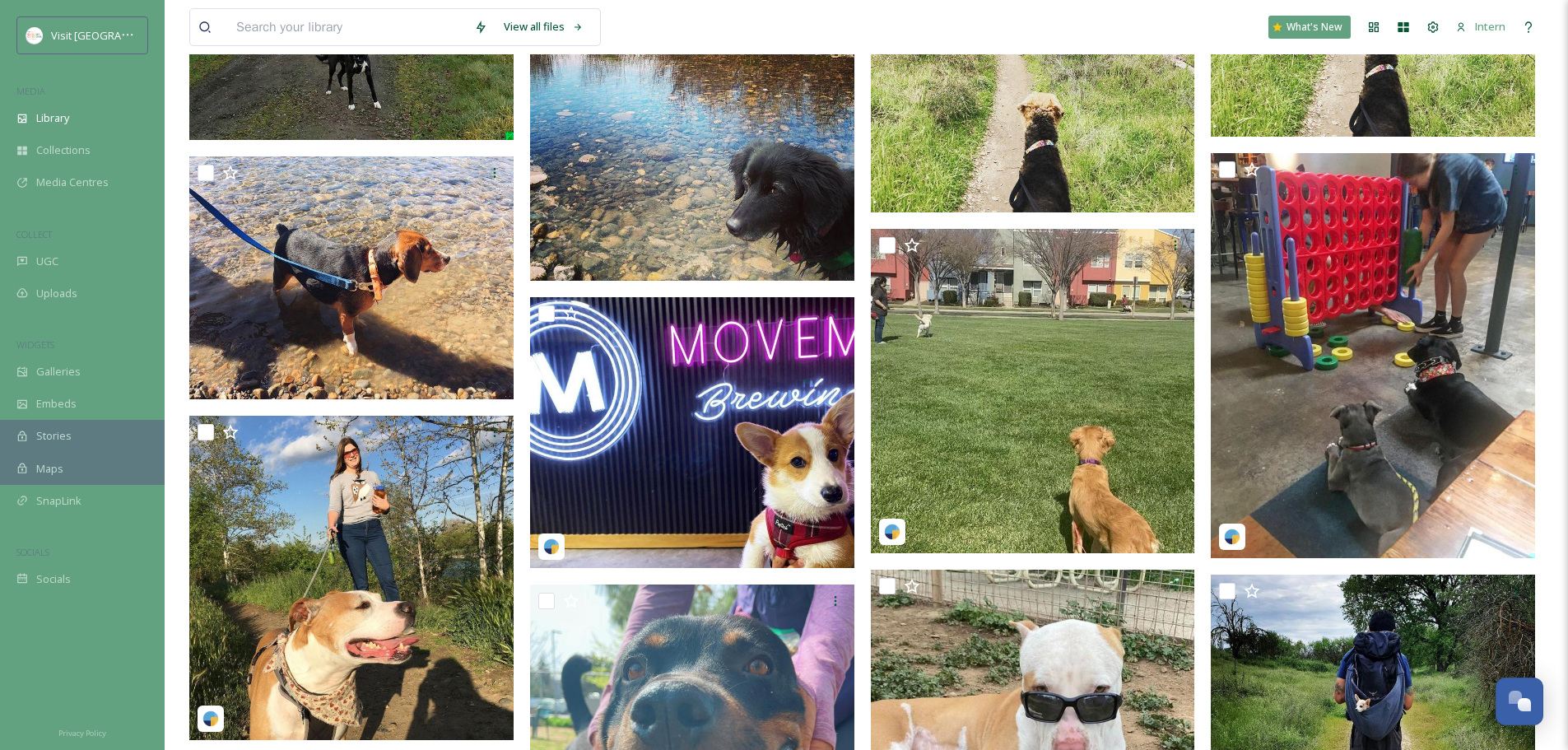 scroll, scrollTop: 1729, scrollLeft: 0, axis: vertical 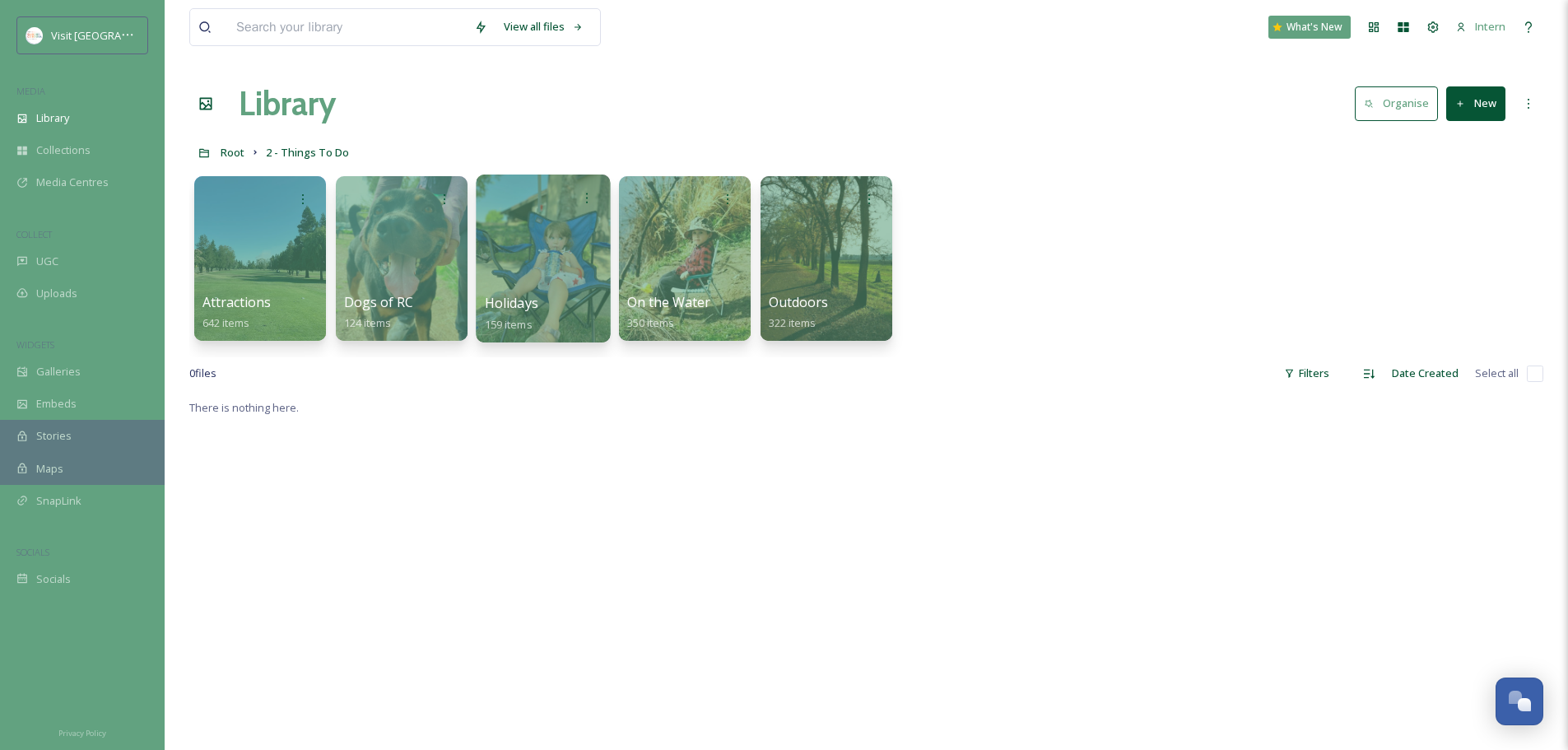 click on "159   items" at bounding box center [509, 324] 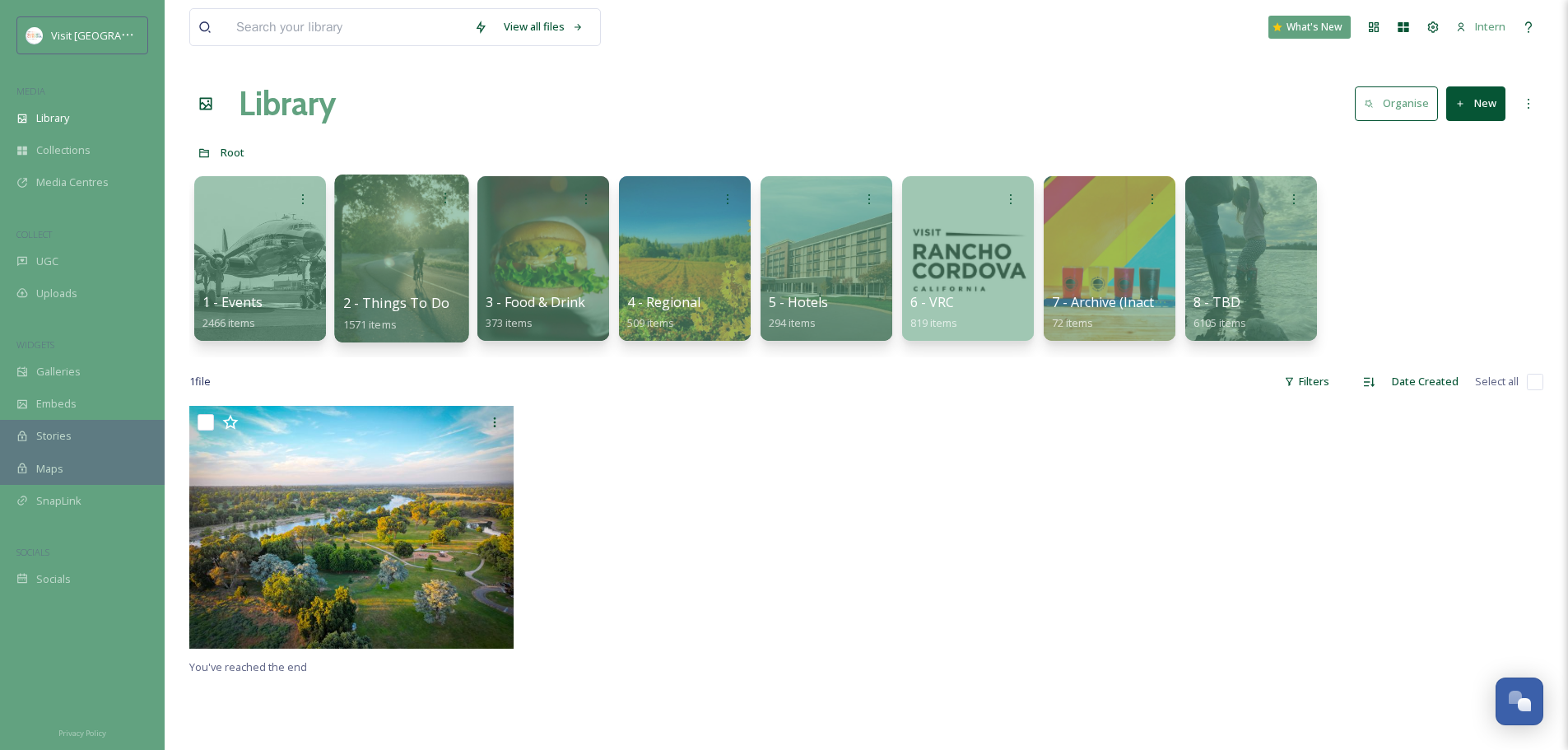 click on "2 - Things To Do" at bounding box center (397, 303) 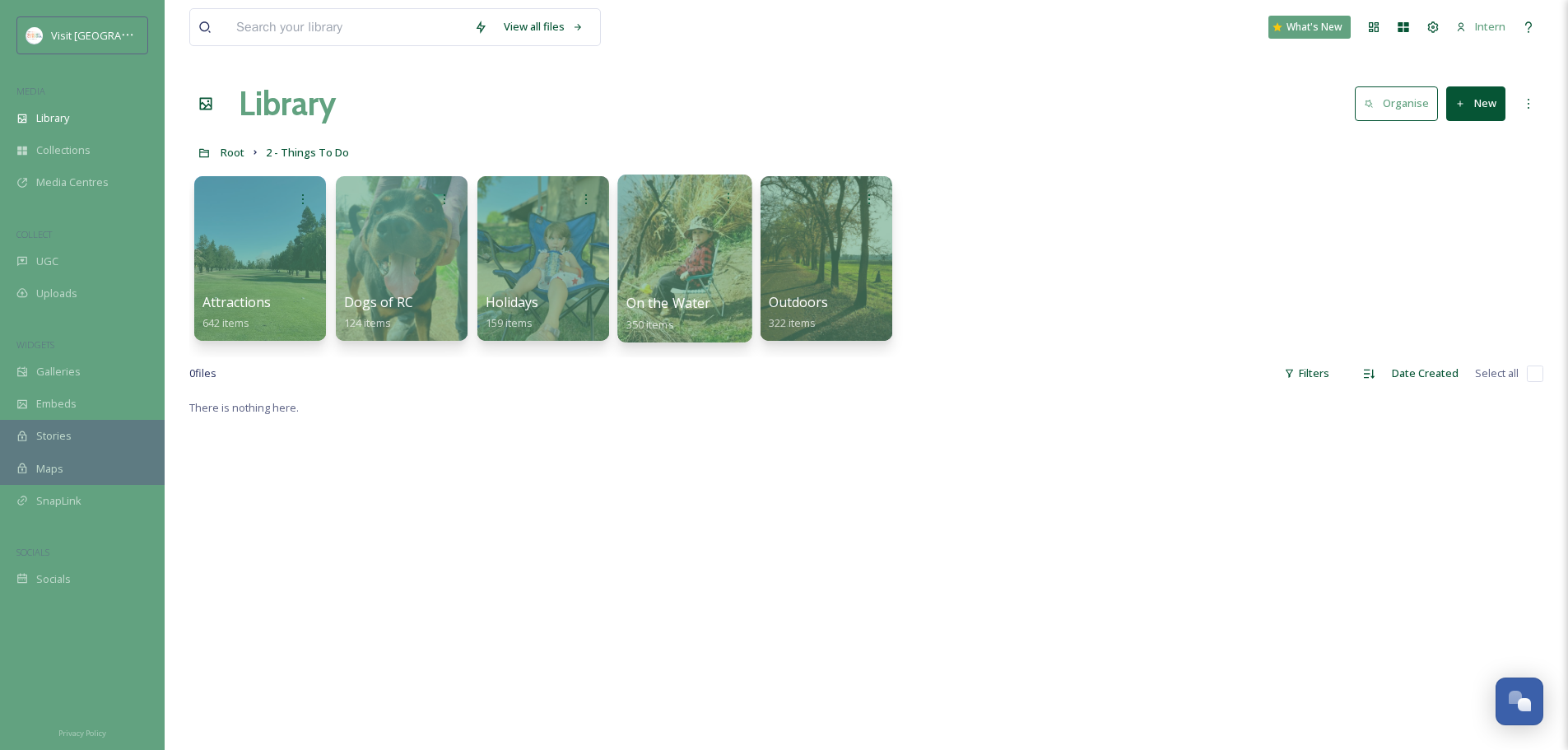 click on "On the Water" at bounding box center [668, 303] 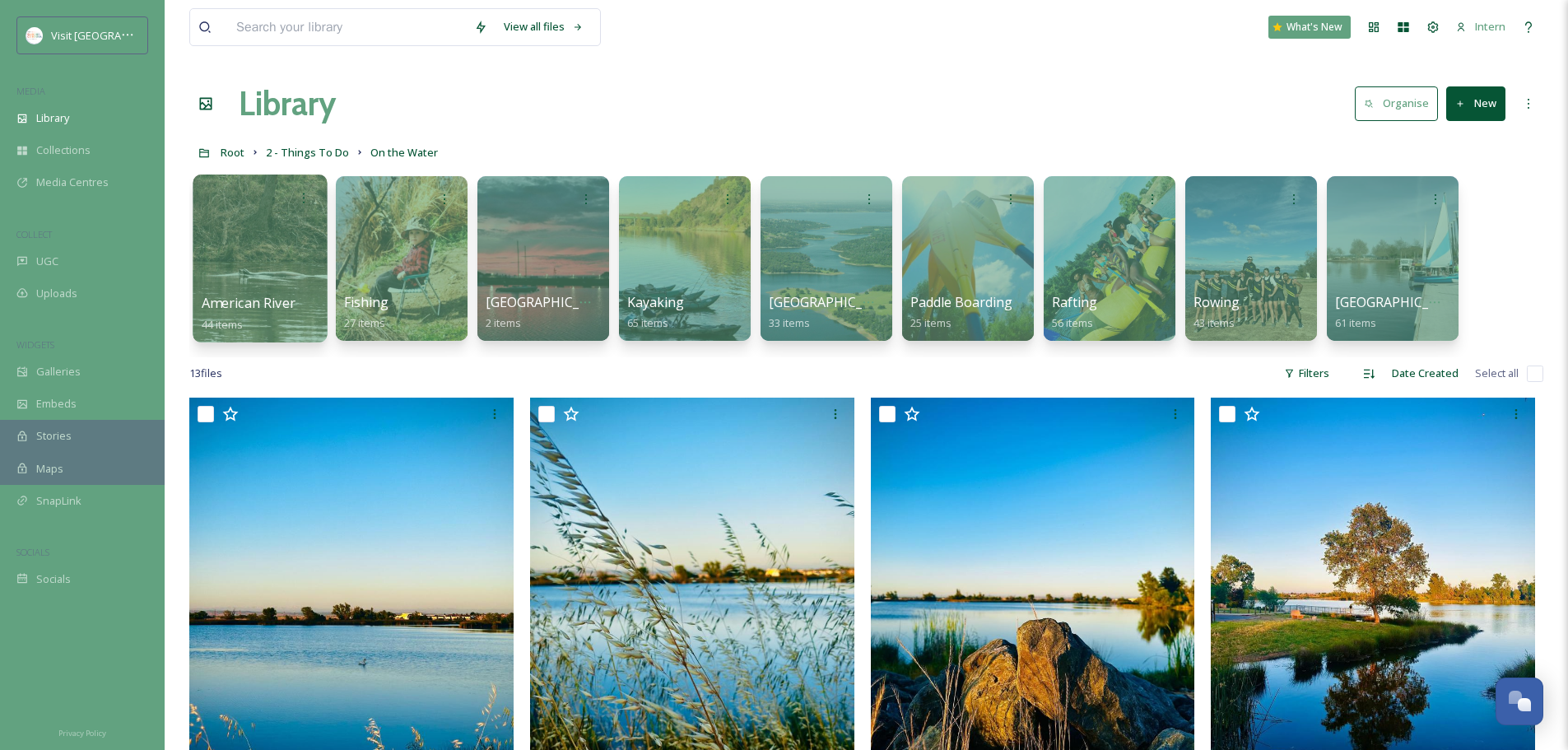 click on "American River" at bounding box center [249, 303] 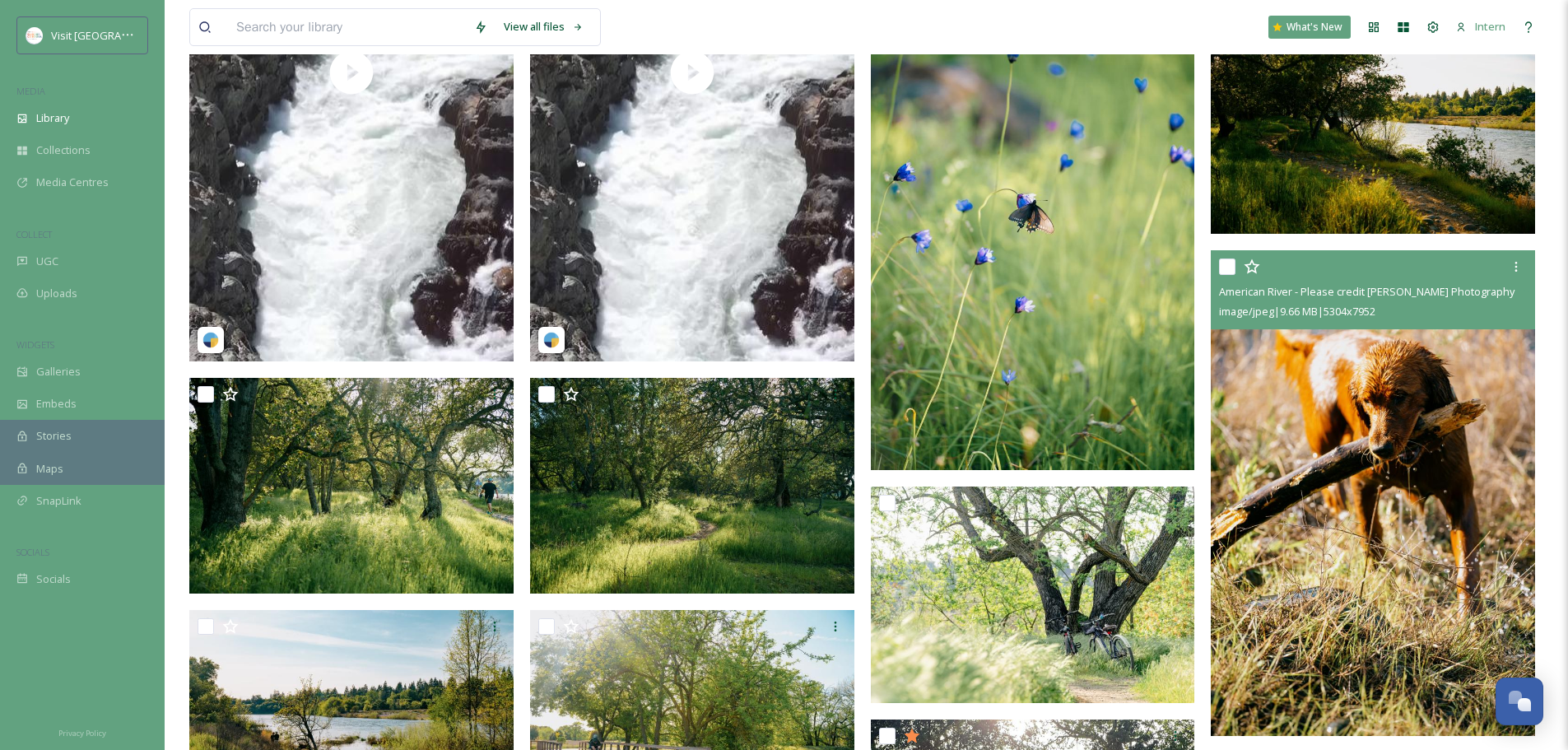 scroll, scrollTop: 412, scrollLeft: 0, axis: vertical 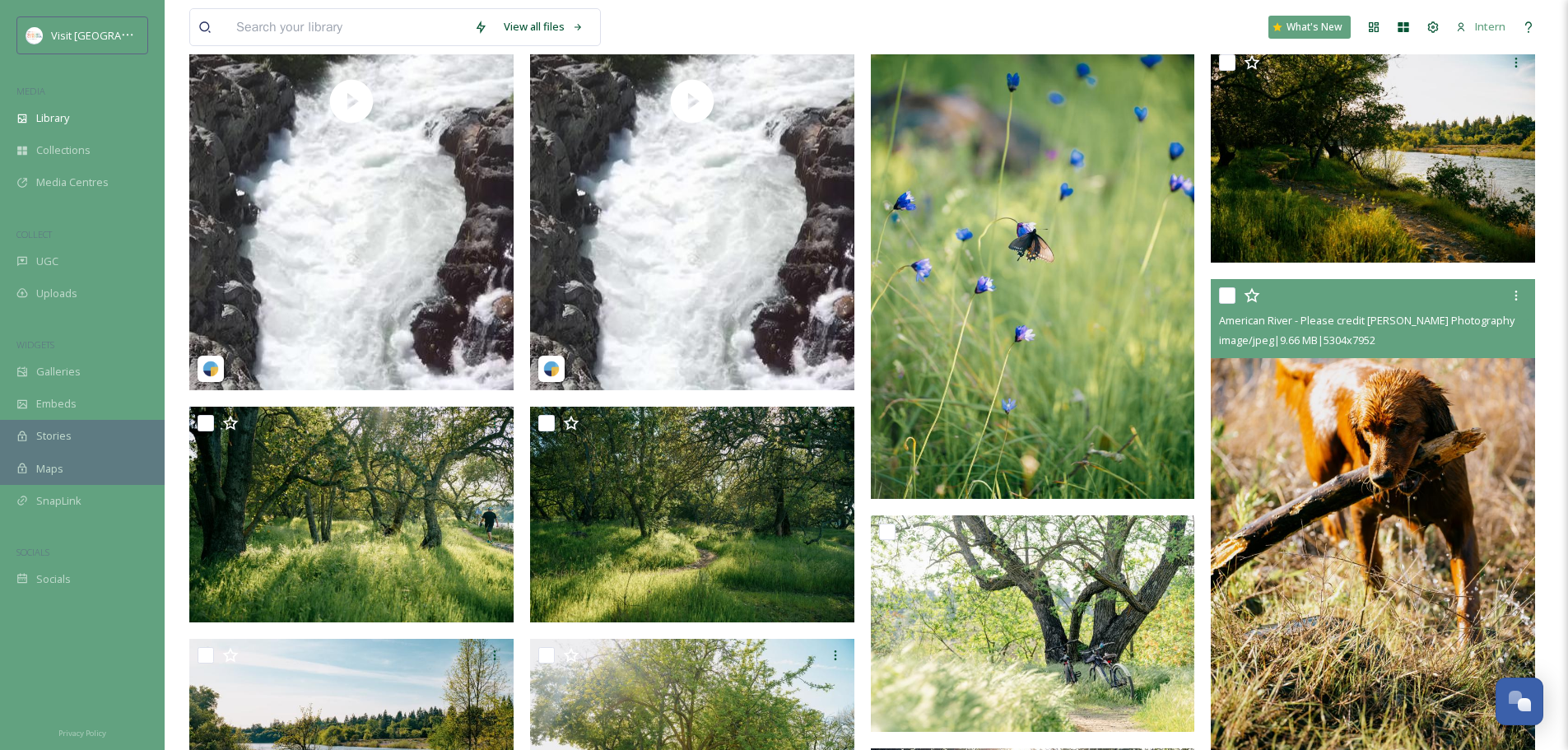 click at bounding box center (1373, 522) 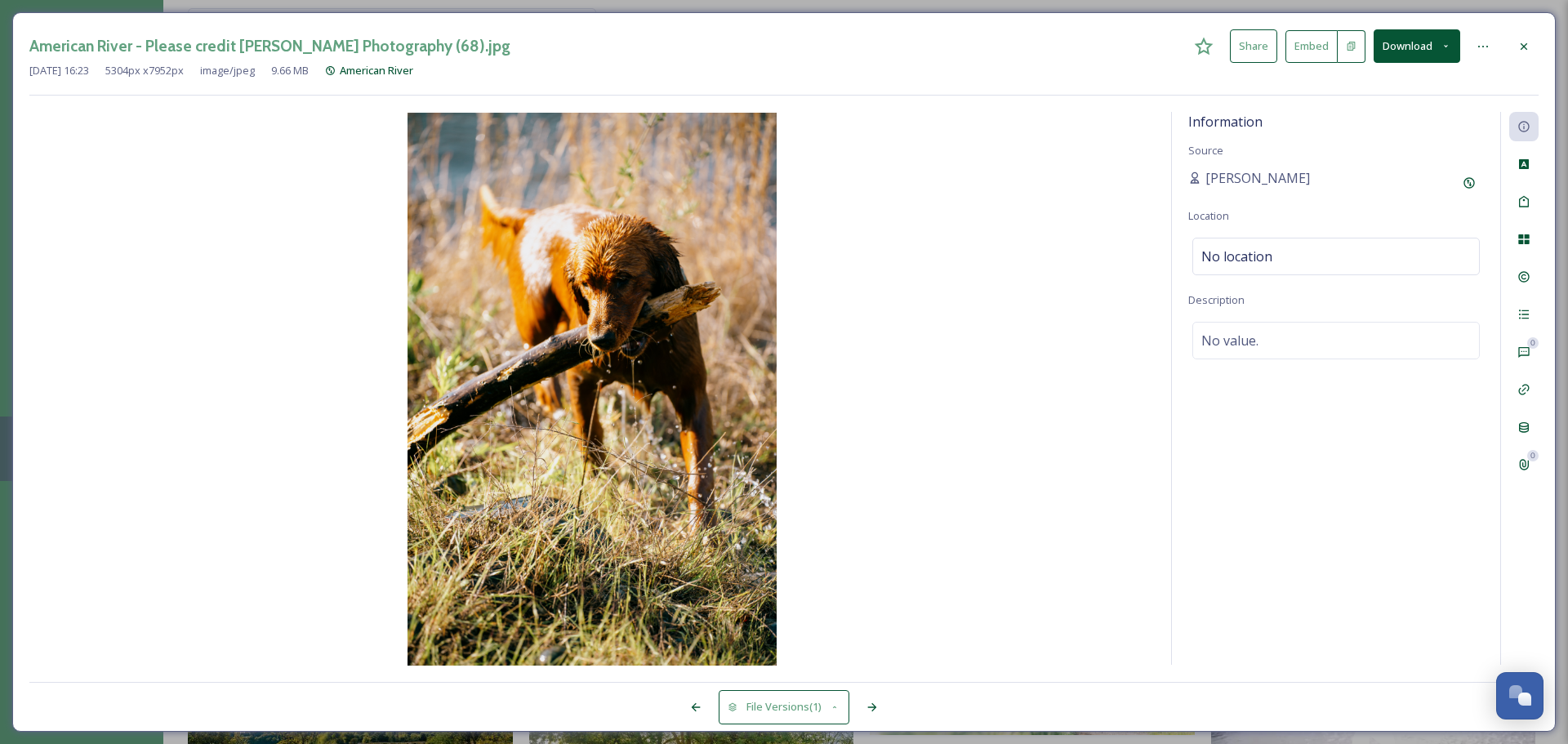 click 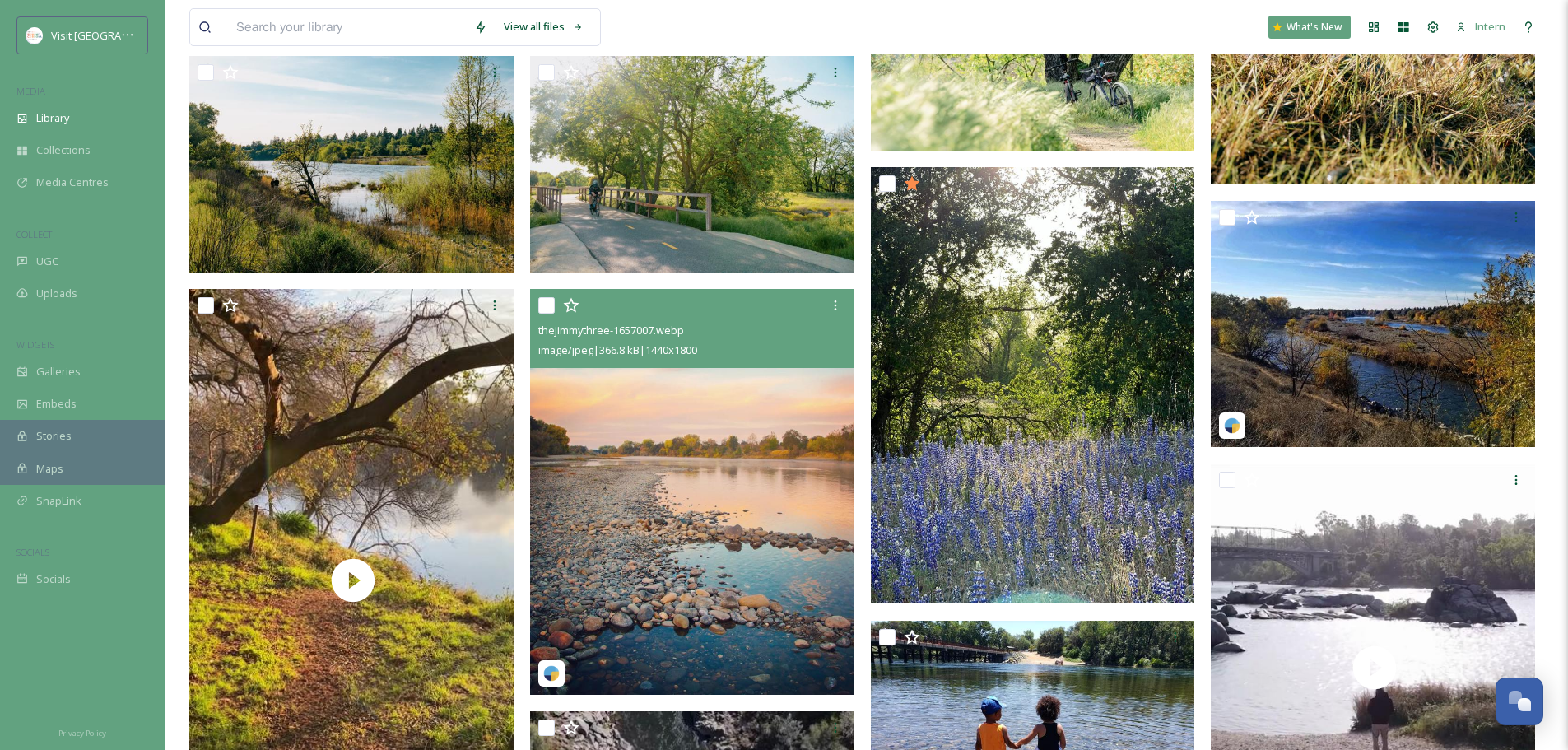 scroll, scrollTop: 1153, scrollLeft: 0, axis: vertical 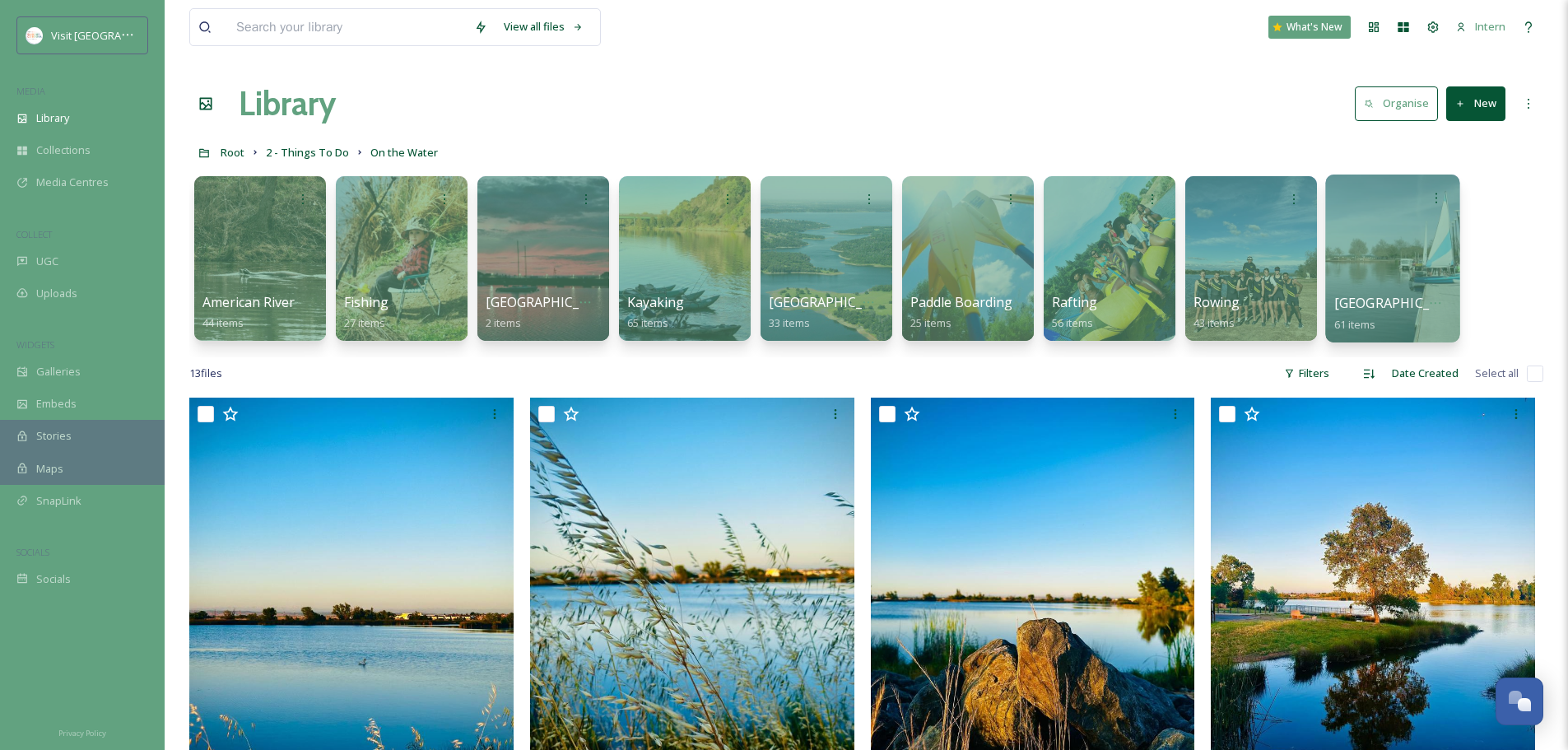 click on "Sacramento State Aquatics Center" at bounding box center (1402, 303) 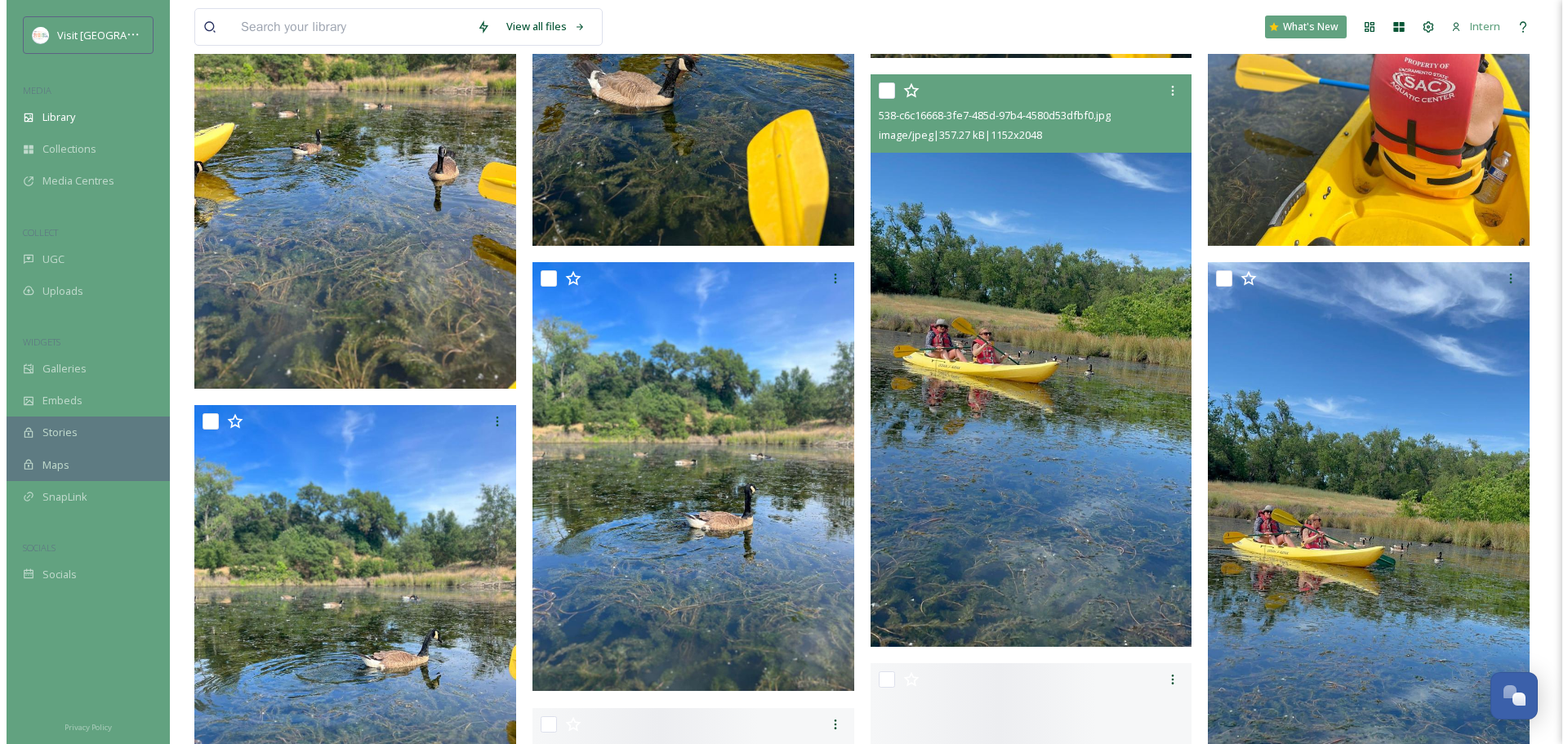 scroll, scrollTop: 1470, scrollLeft: 0, axis: vertical 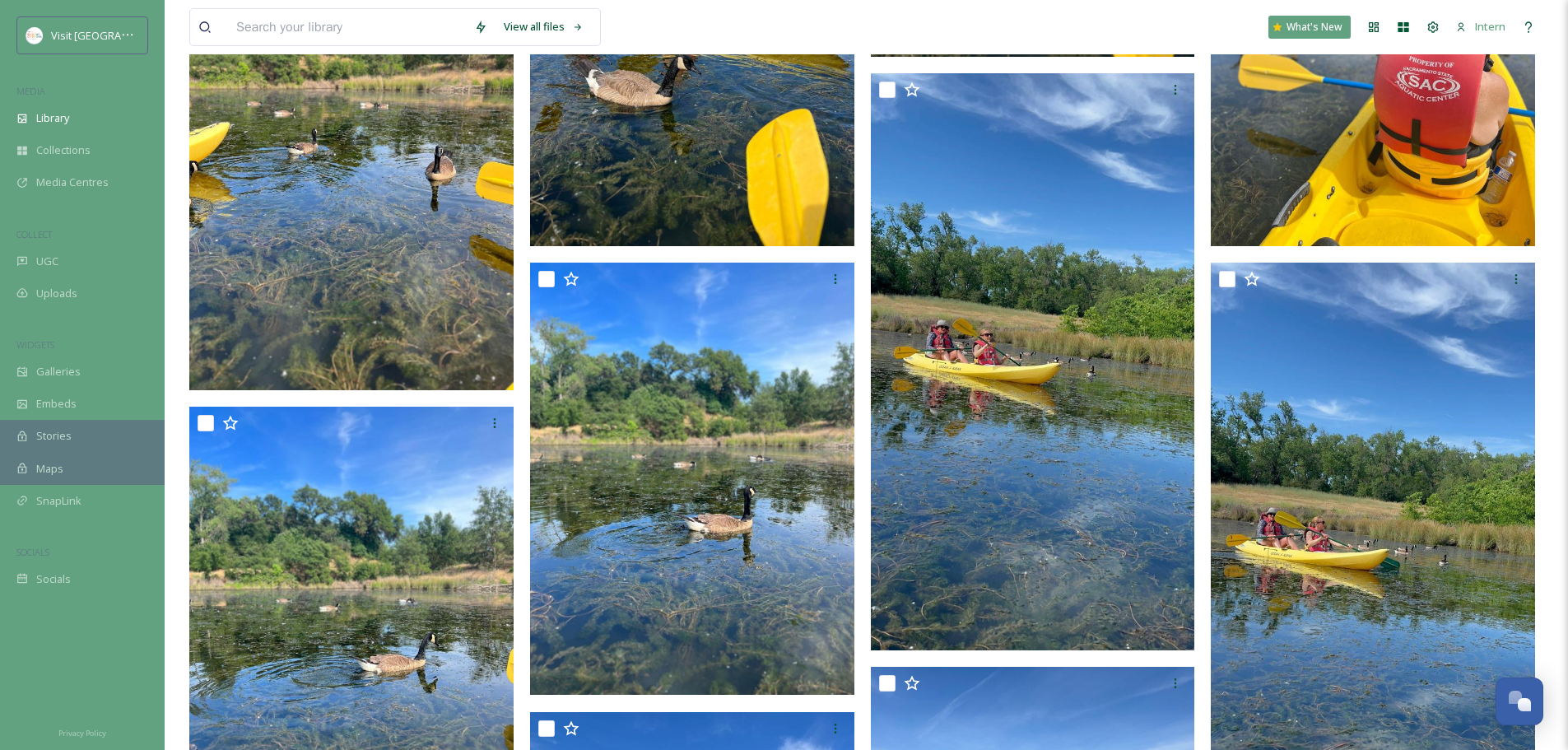 click at bounding box center [1373, 30] 